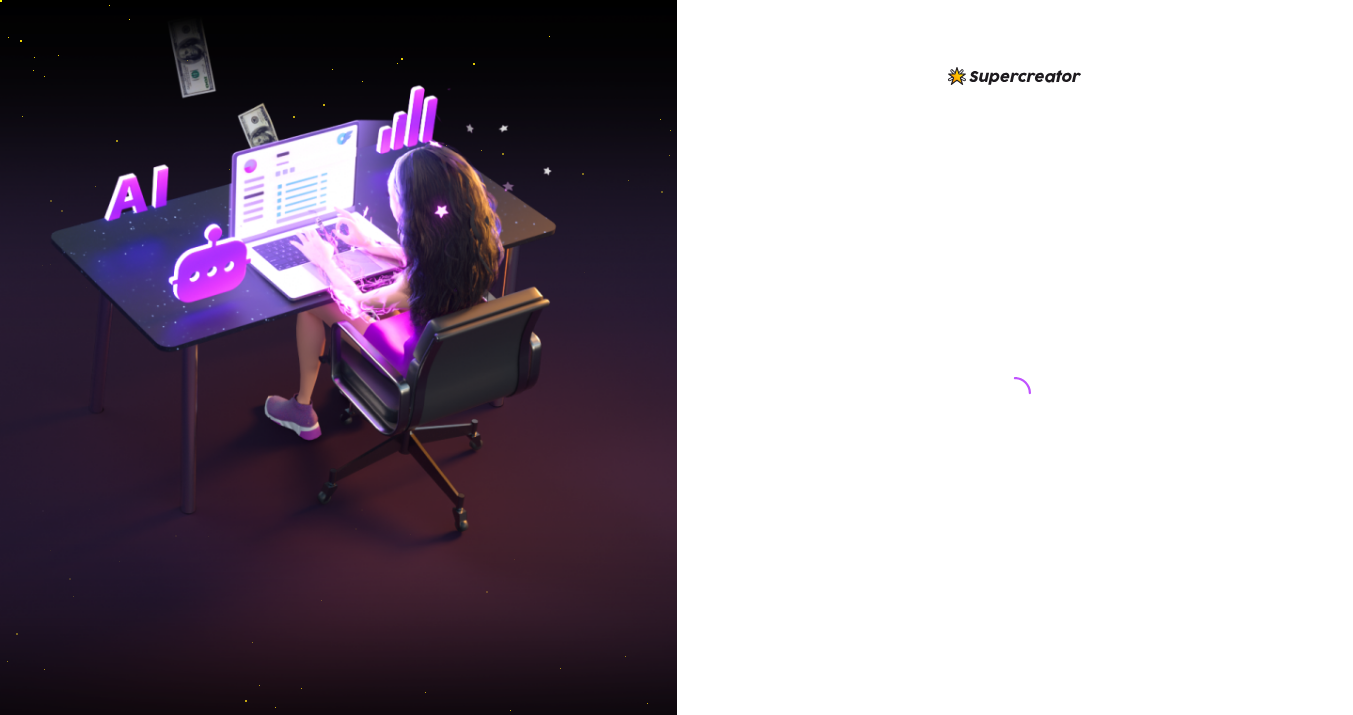 scroll, scrollTop: 0, scrollLeft: 0, axis: both 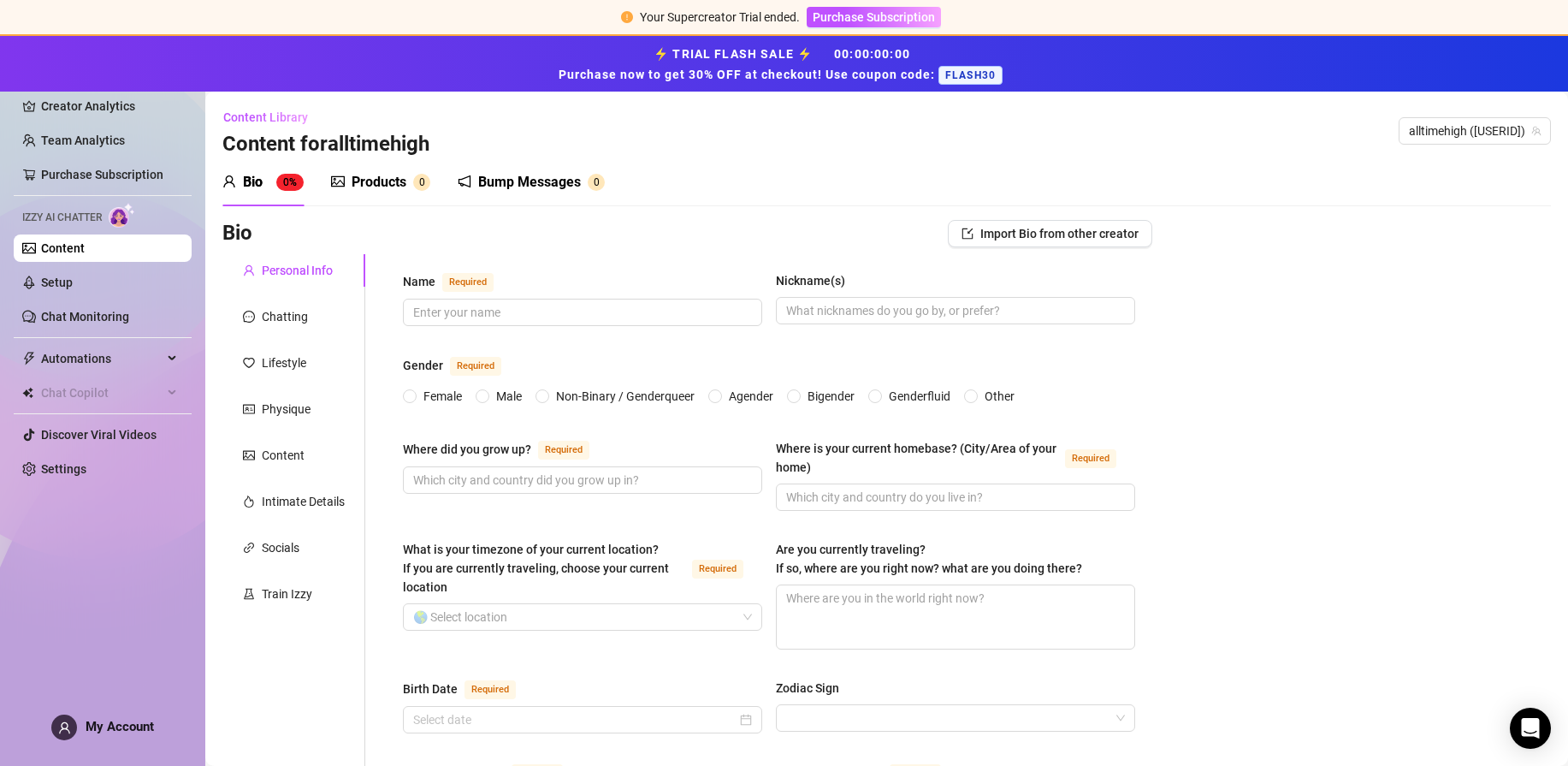 click on "Products" at bounding box center (379, 182) 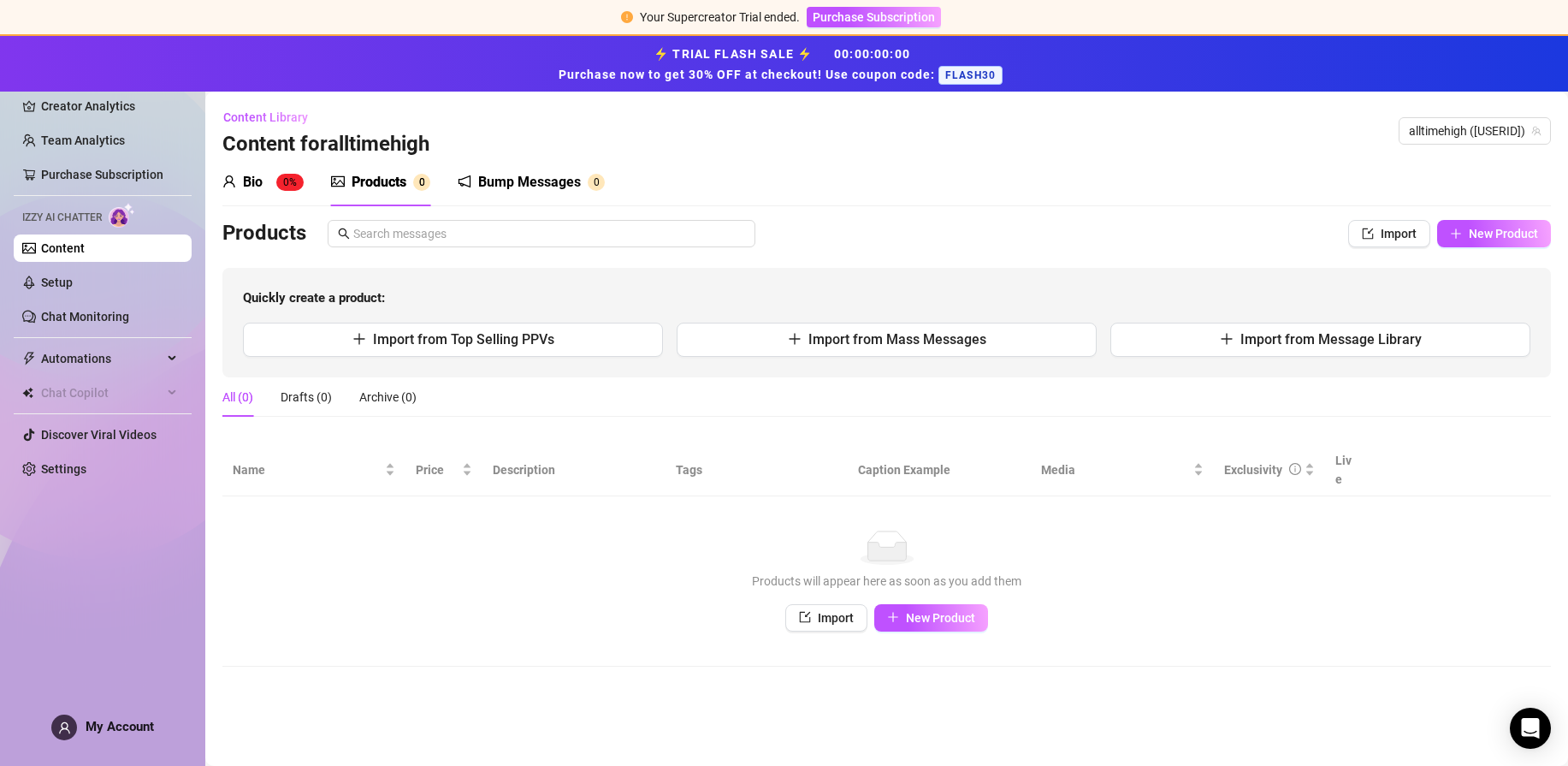 click on "Bump Messages" at bounding box center [530, 182] 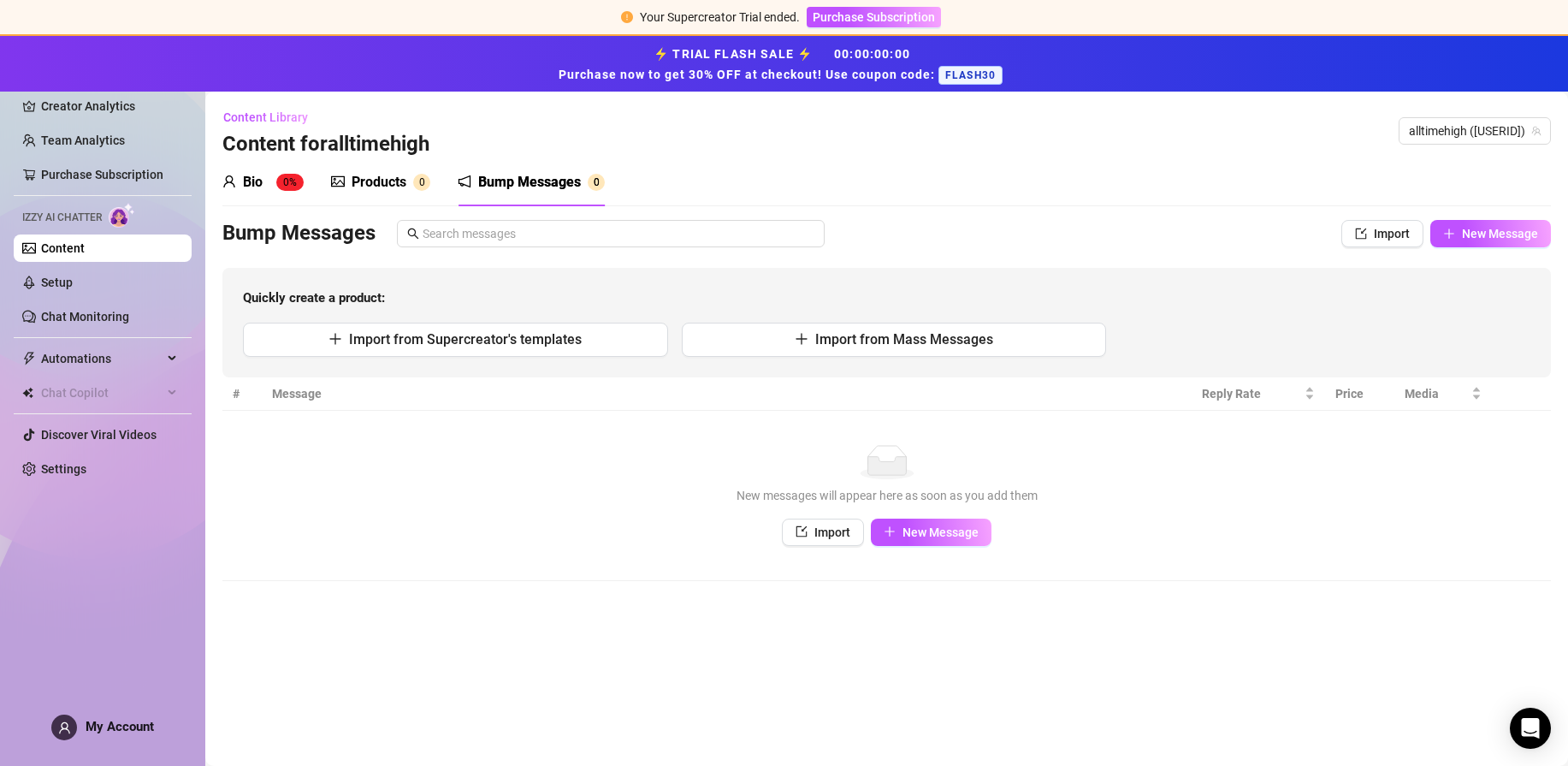 click on "Products 0" at bounding box center (381, 182) 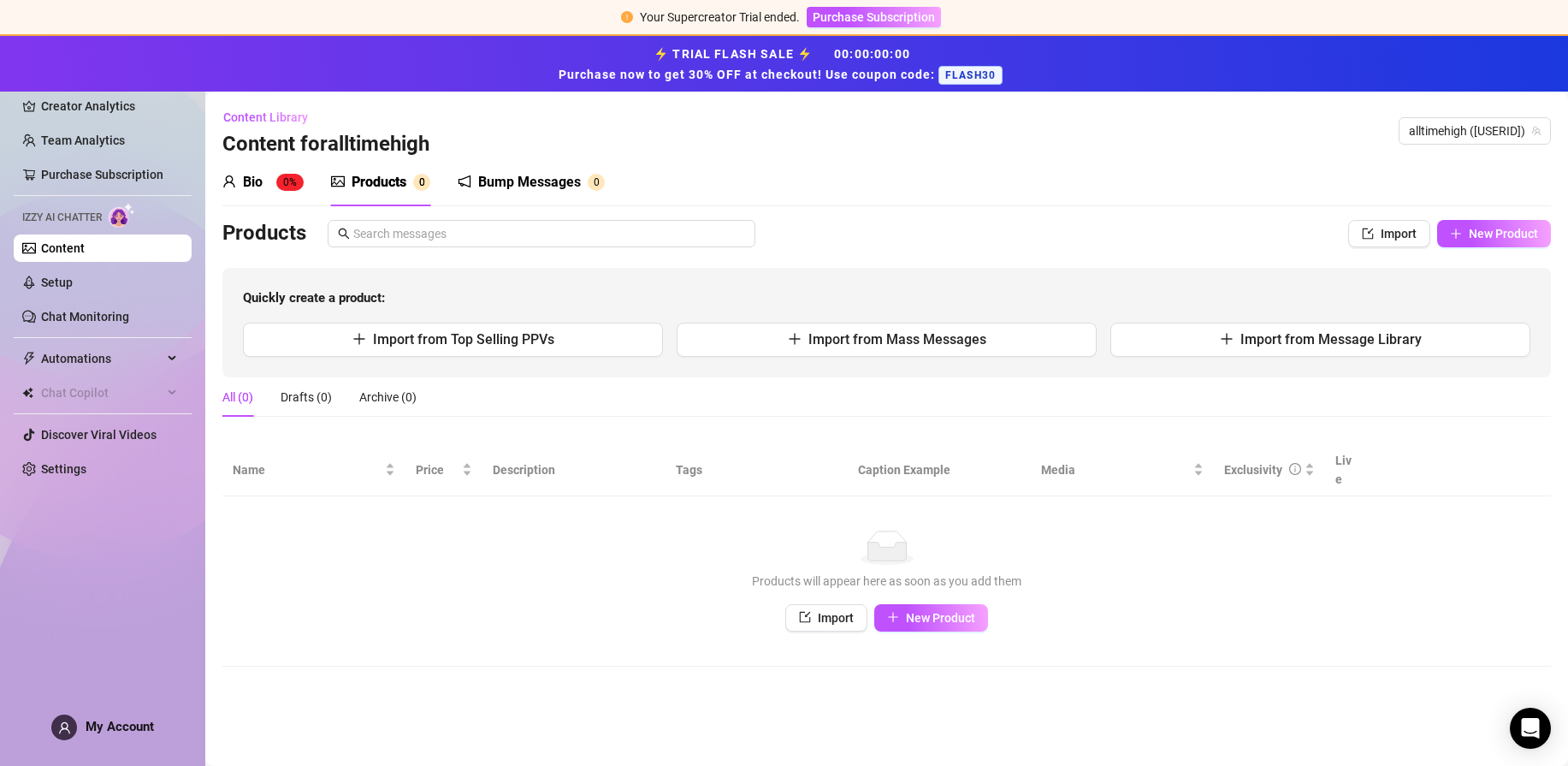 click on "Bump Messages 0" at bounding box center [531, 182] 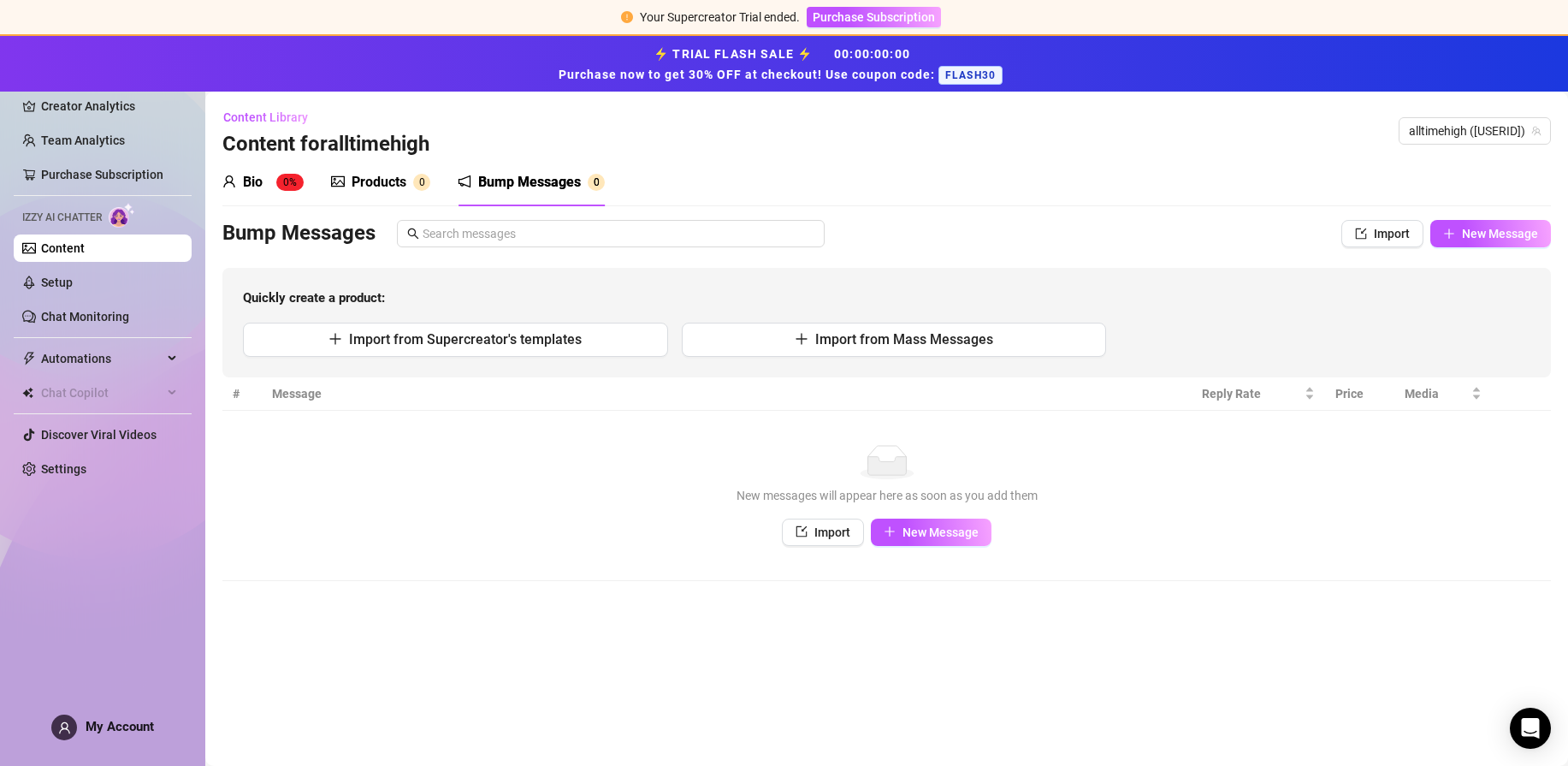 click on "Import from Supercreator's templates Import from Mass Messages" at bounding box center (886, 340) 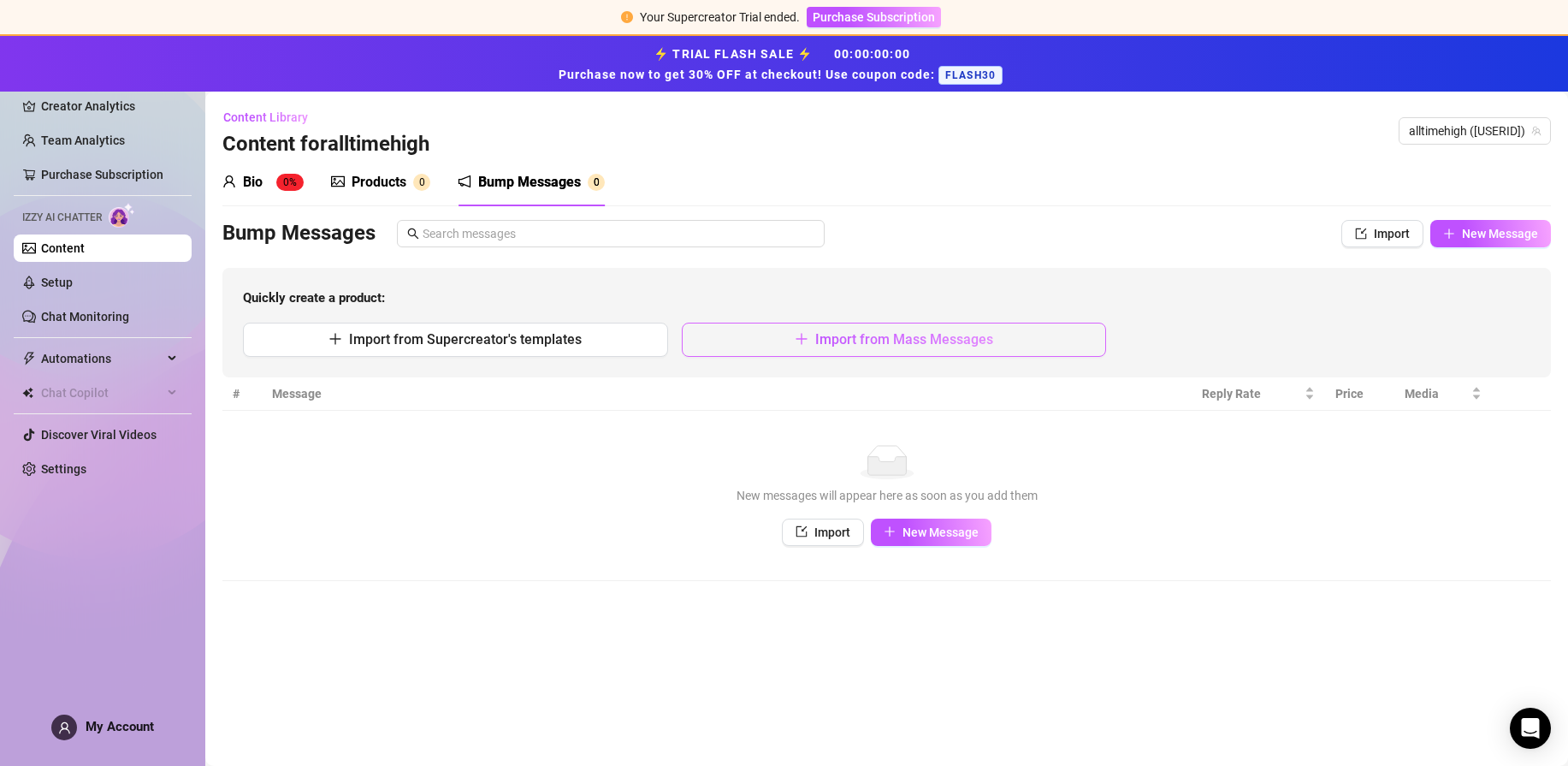 click on "Import from Mass Messages" at bounding box center (904, 339) 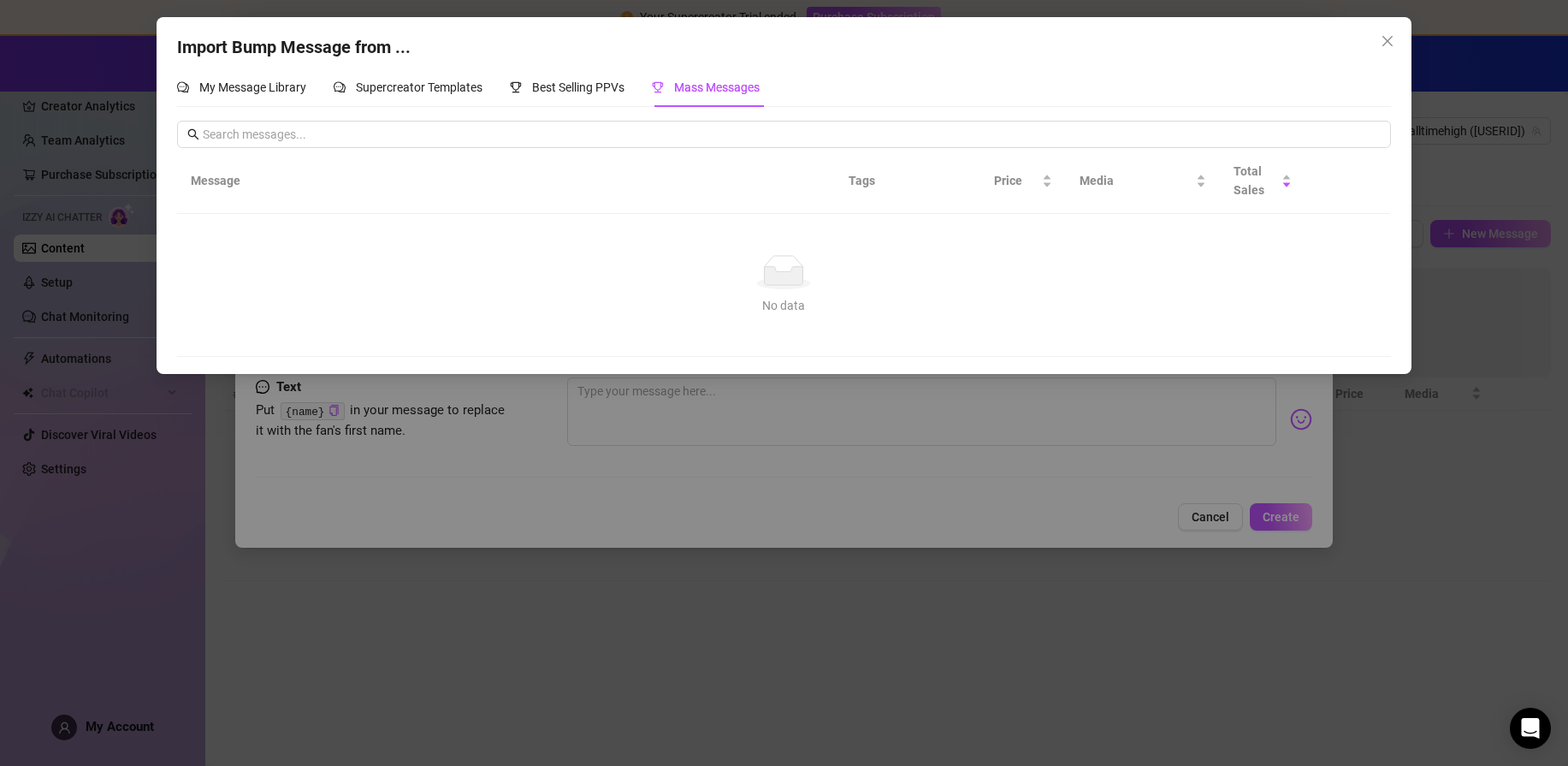 click on "Import Bump Message from ... My Message Library Supercreator Templates Best Selling PPVs Mass Messages Message Tags Price Media Total Sales               No data No data" at bounding box center (784, 383) 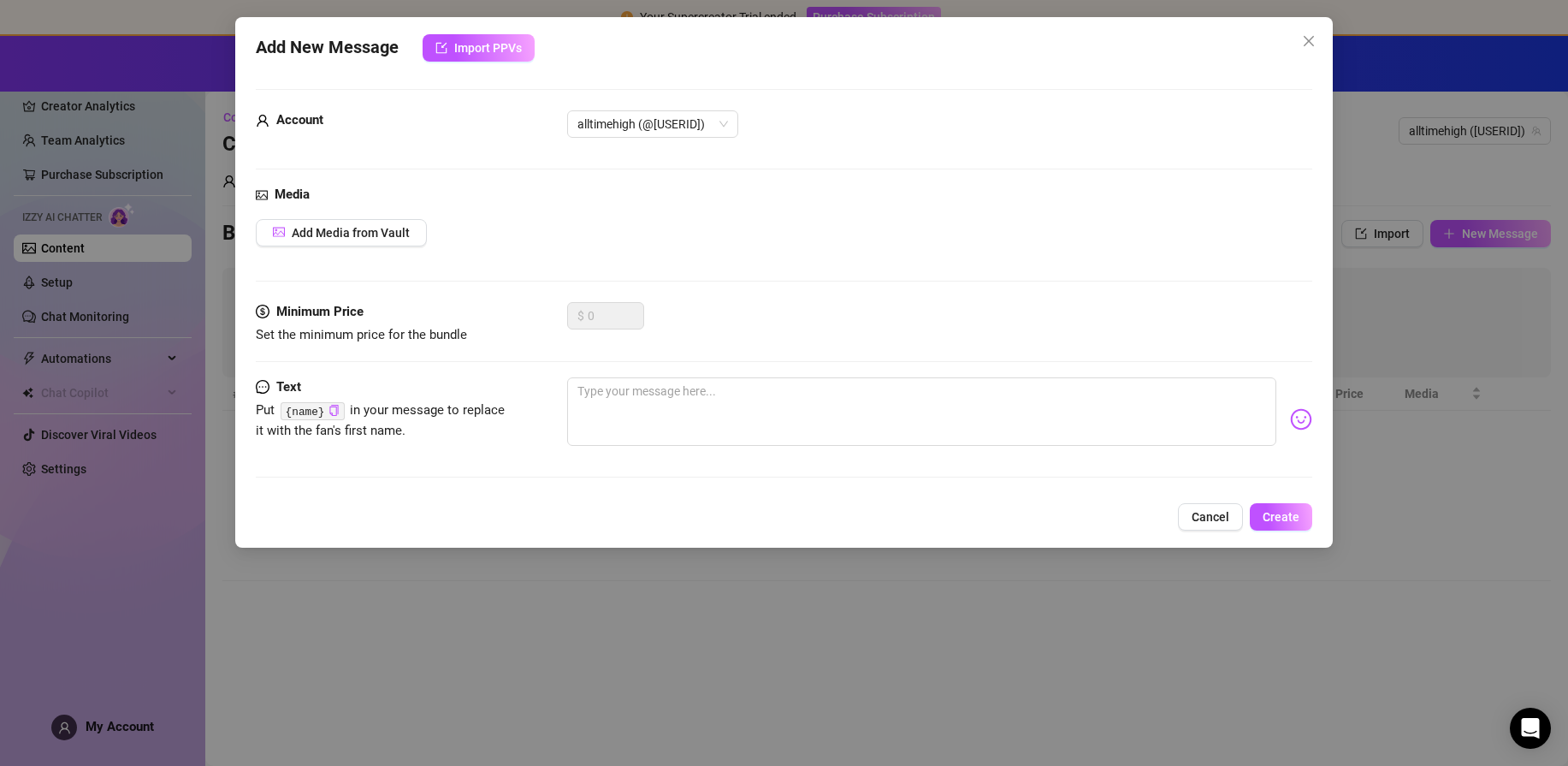 type 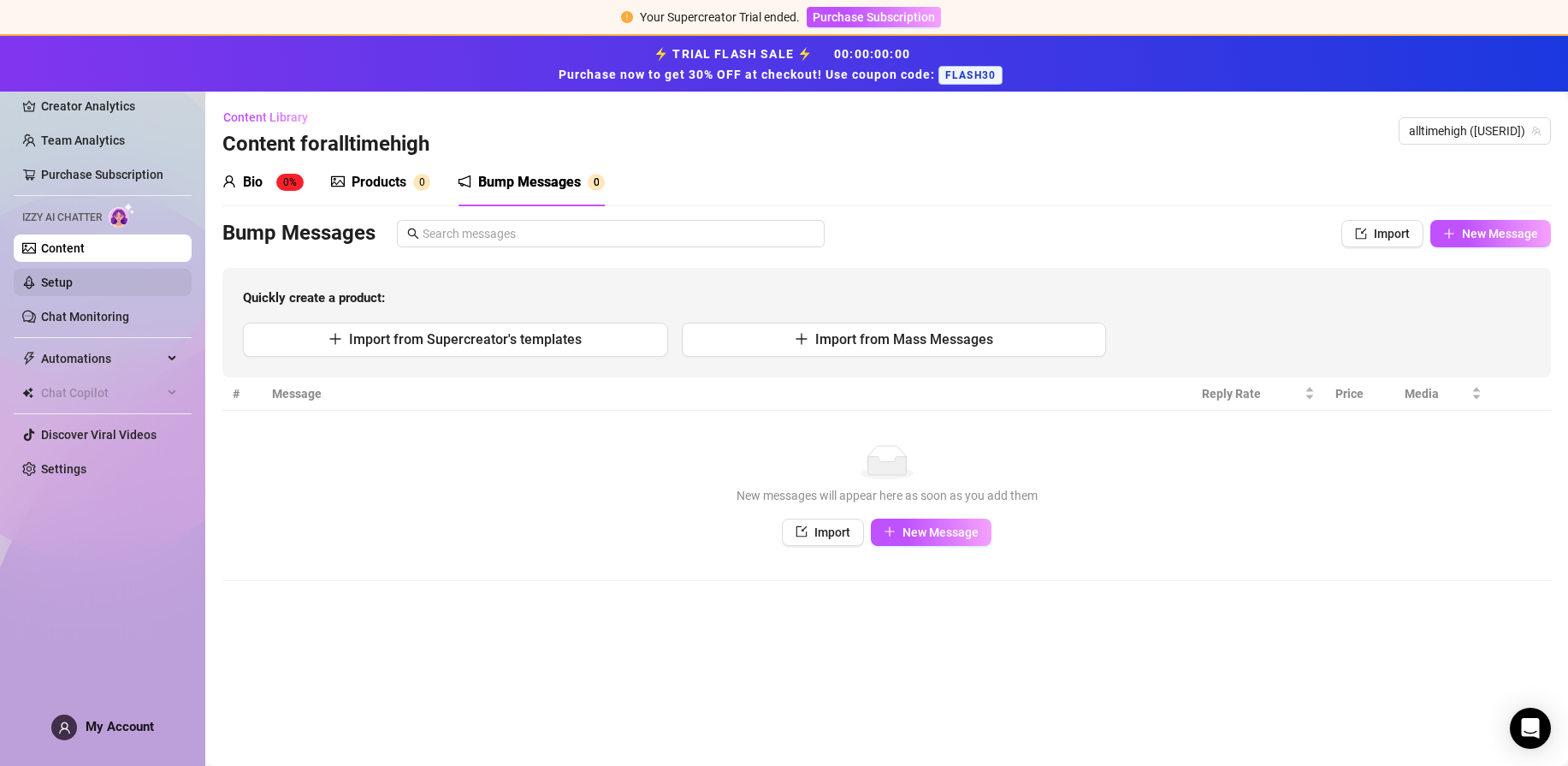 click on "Setup" at bounding box center (56, 282) 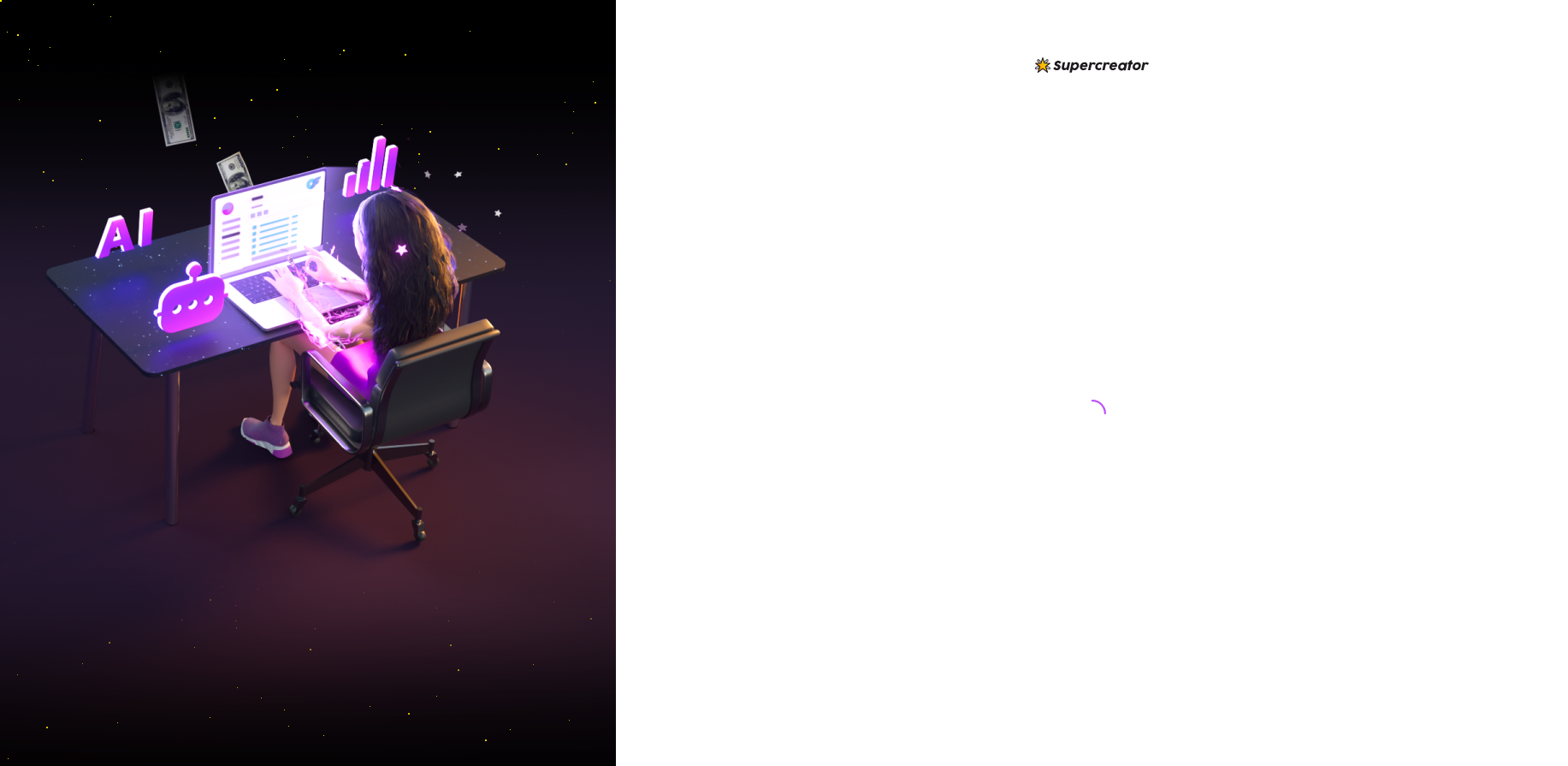 scroll, scrollTop: 0, scrollLeft: 0, axis: both 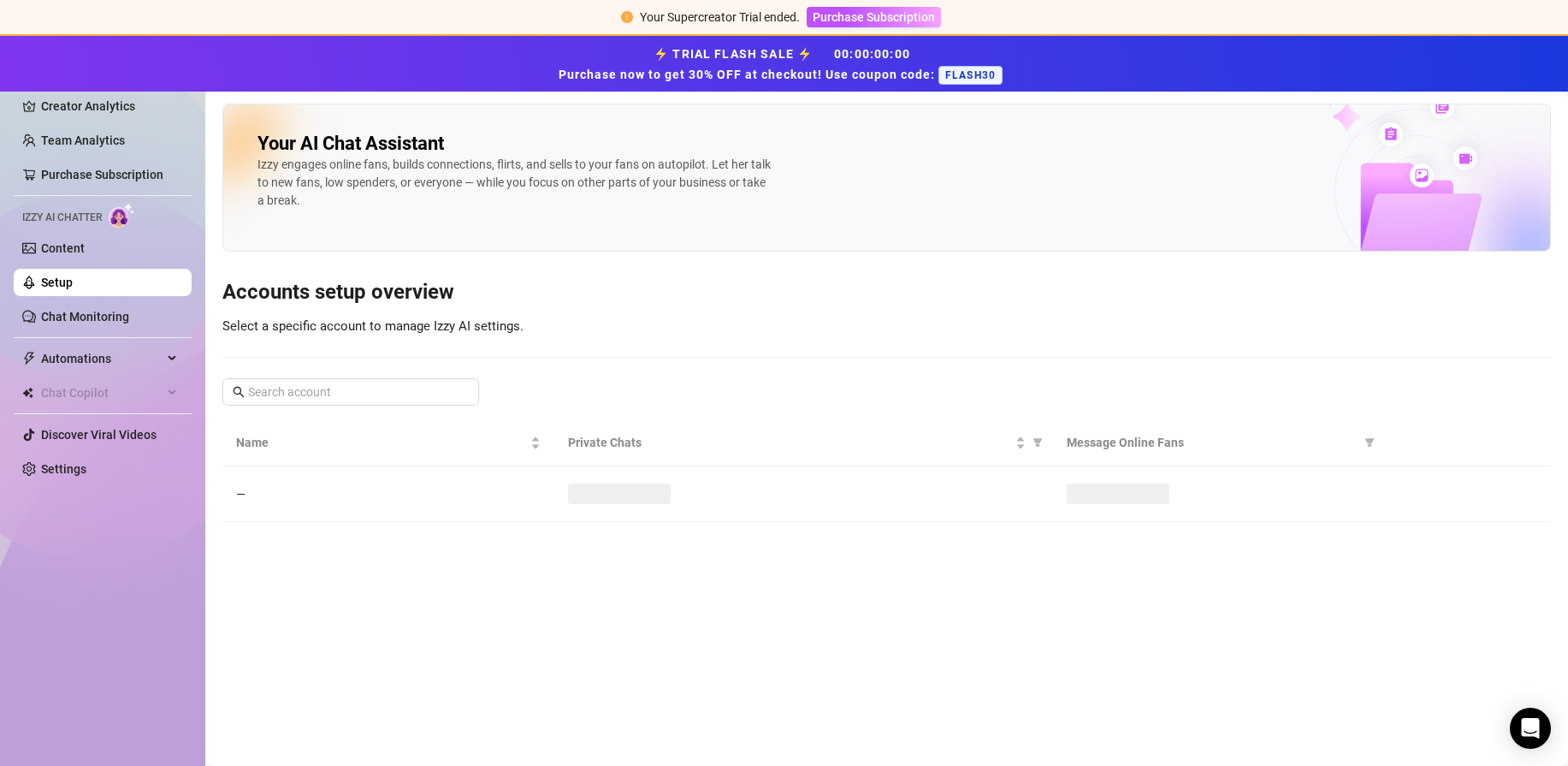 click on "Your AI Chat Assistant Izzy engages online fans, builds connections, flirts, and sells to your fans on autopilot. Let her talk to new fans, low spenders, or everyone — while you focus on other parts of your business or take a break." at bounding box center (886, 177) 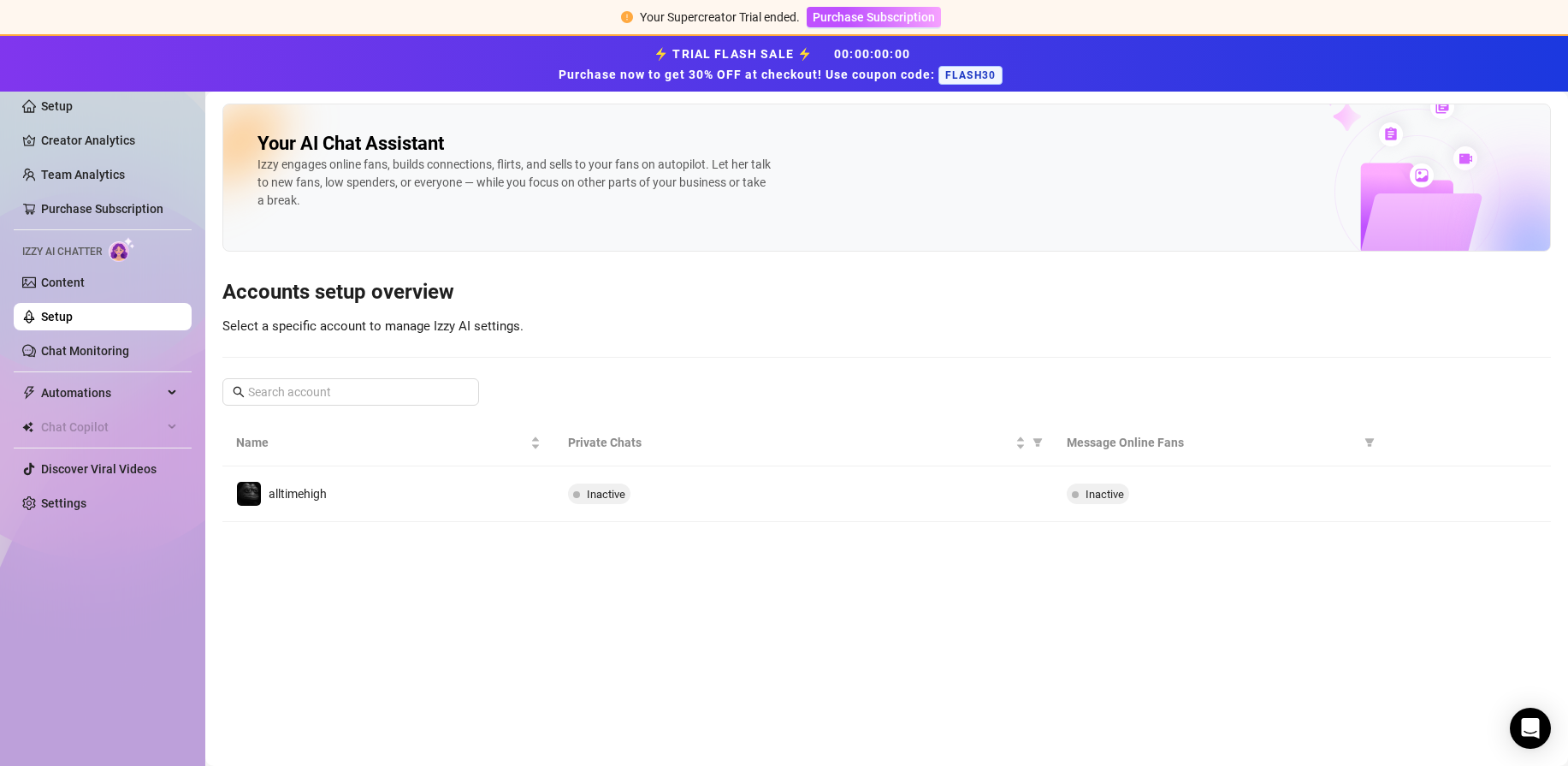 drag, startPoint x: 1251, startPoint y: 236, endPoint x: 1263, endPoint y: 231, distance: 13 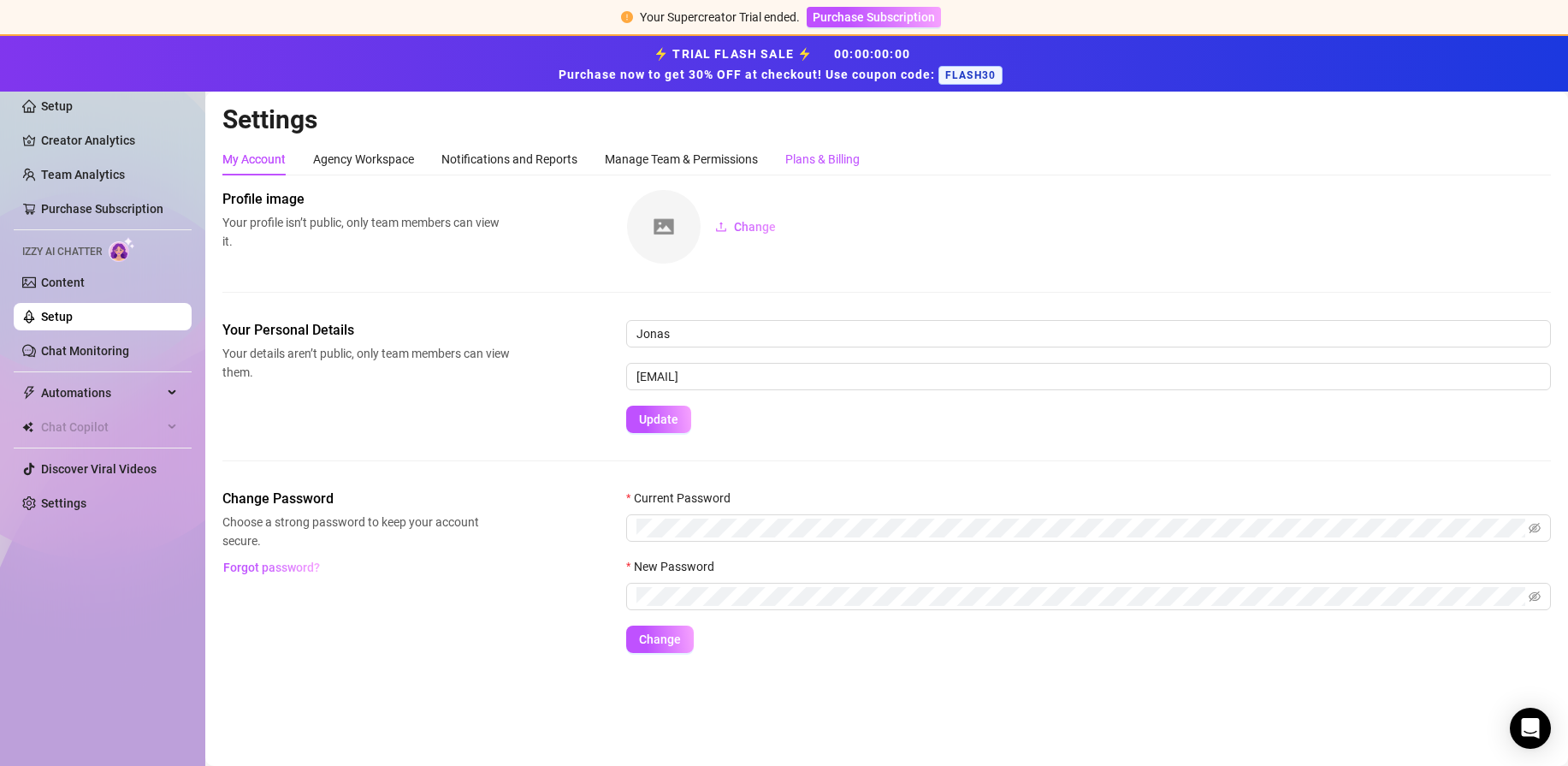 click on "Plans & Billing" at bounding box center (822, 159) 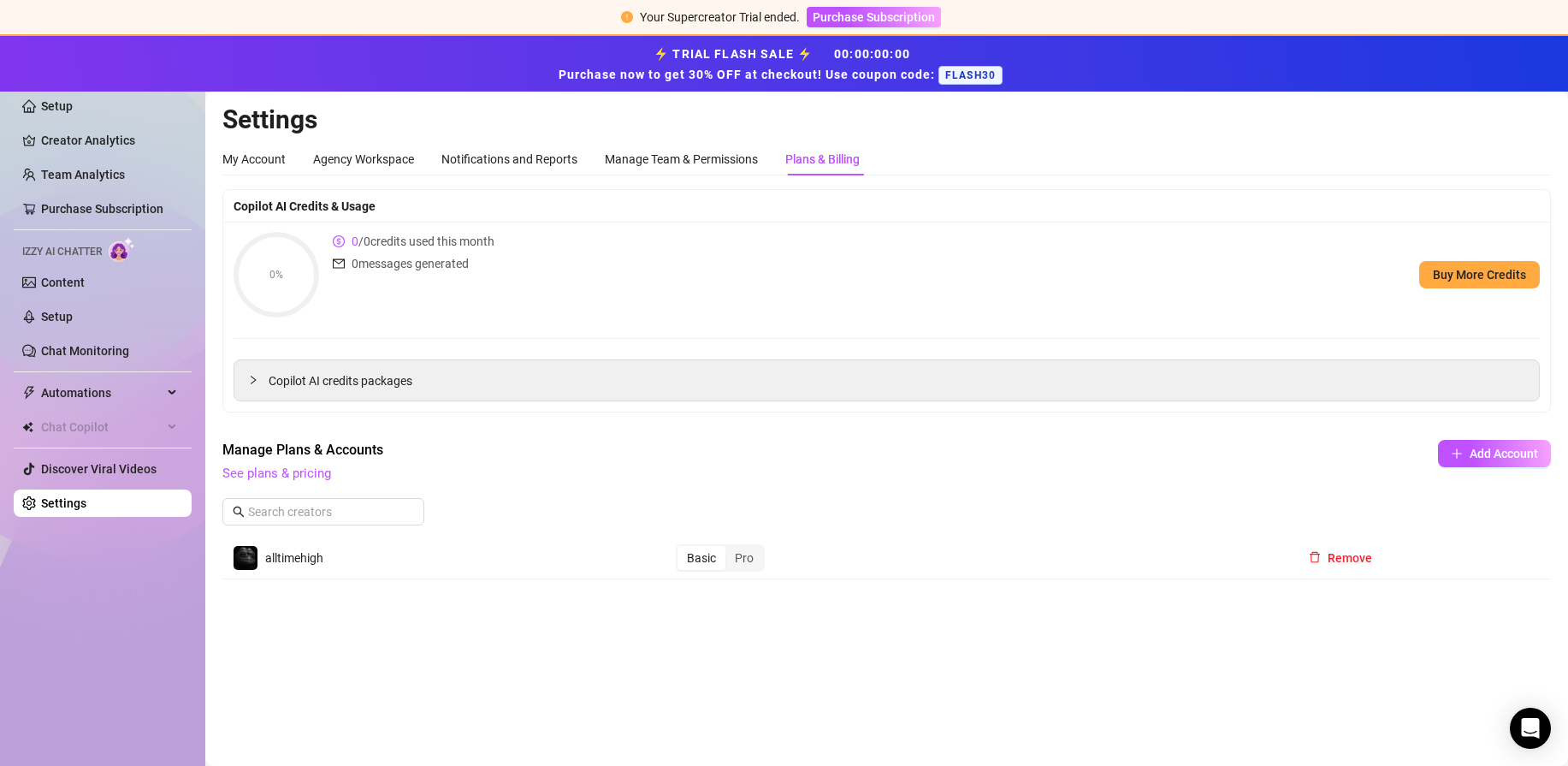 click on "Remove" at bounding box center [1417, 558] 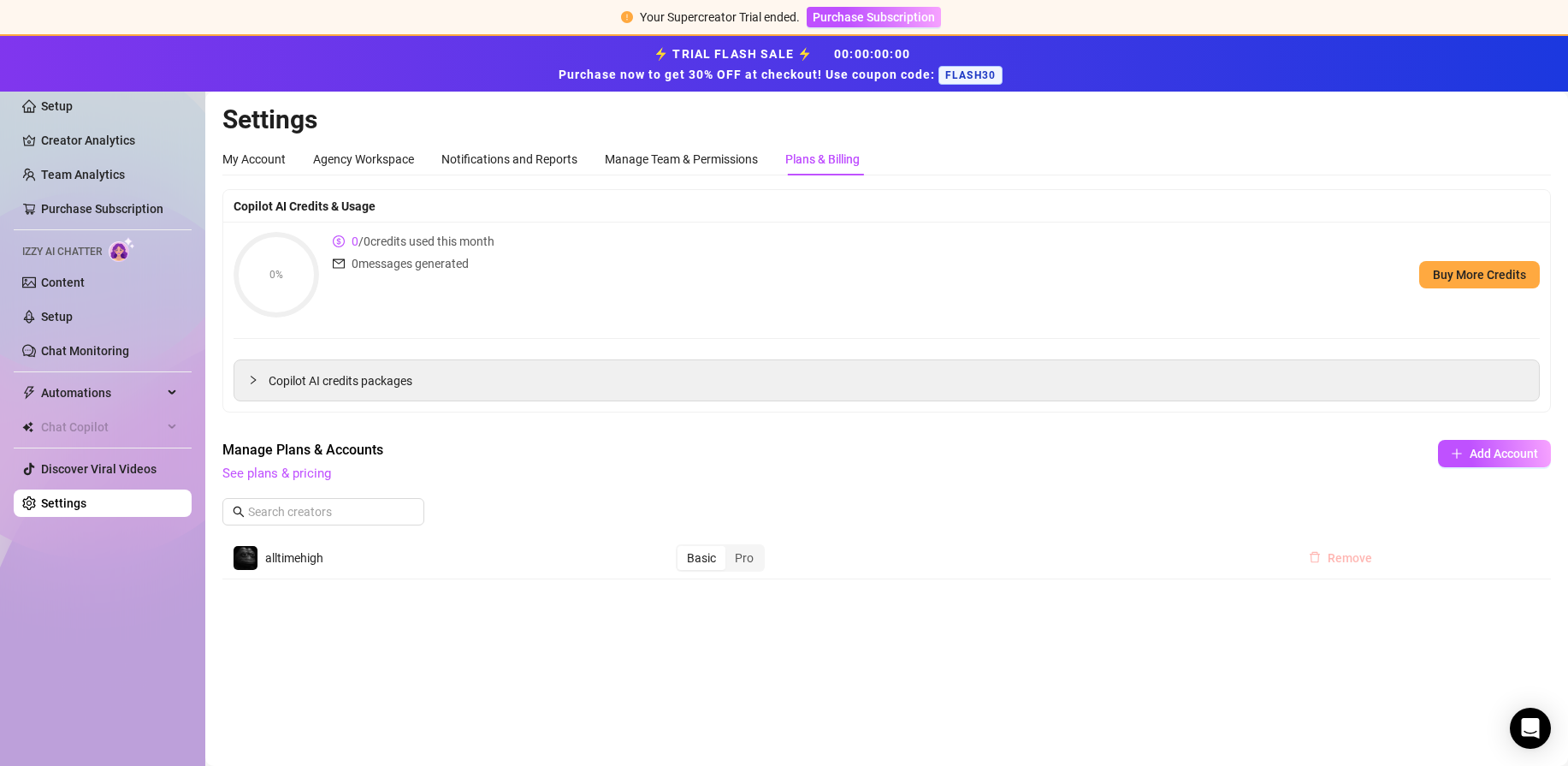 click on "Remove" at bounding box center (1350, 558) 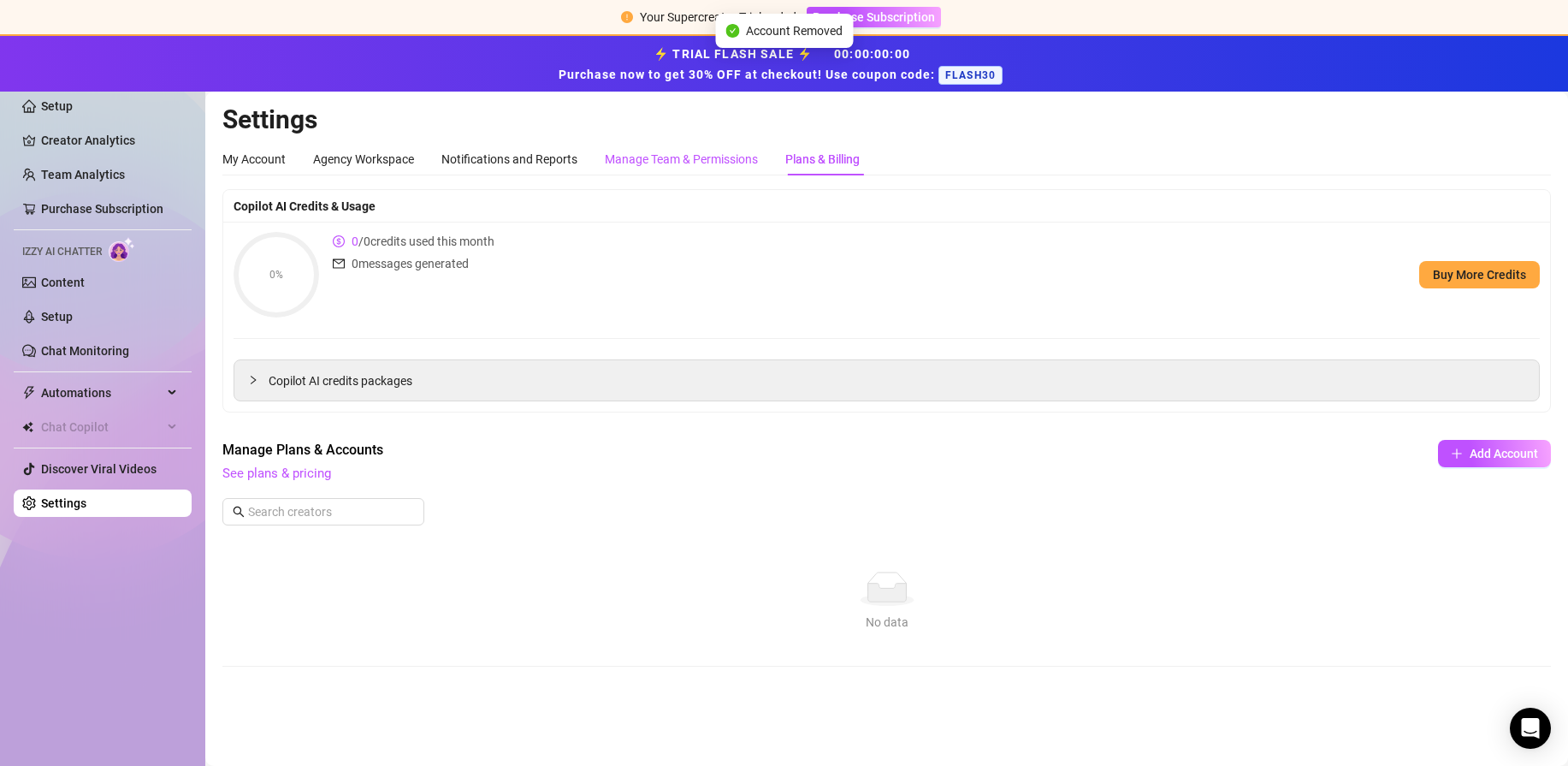 click on "Manage Team & Permissions" at bounding box center (681, 159) 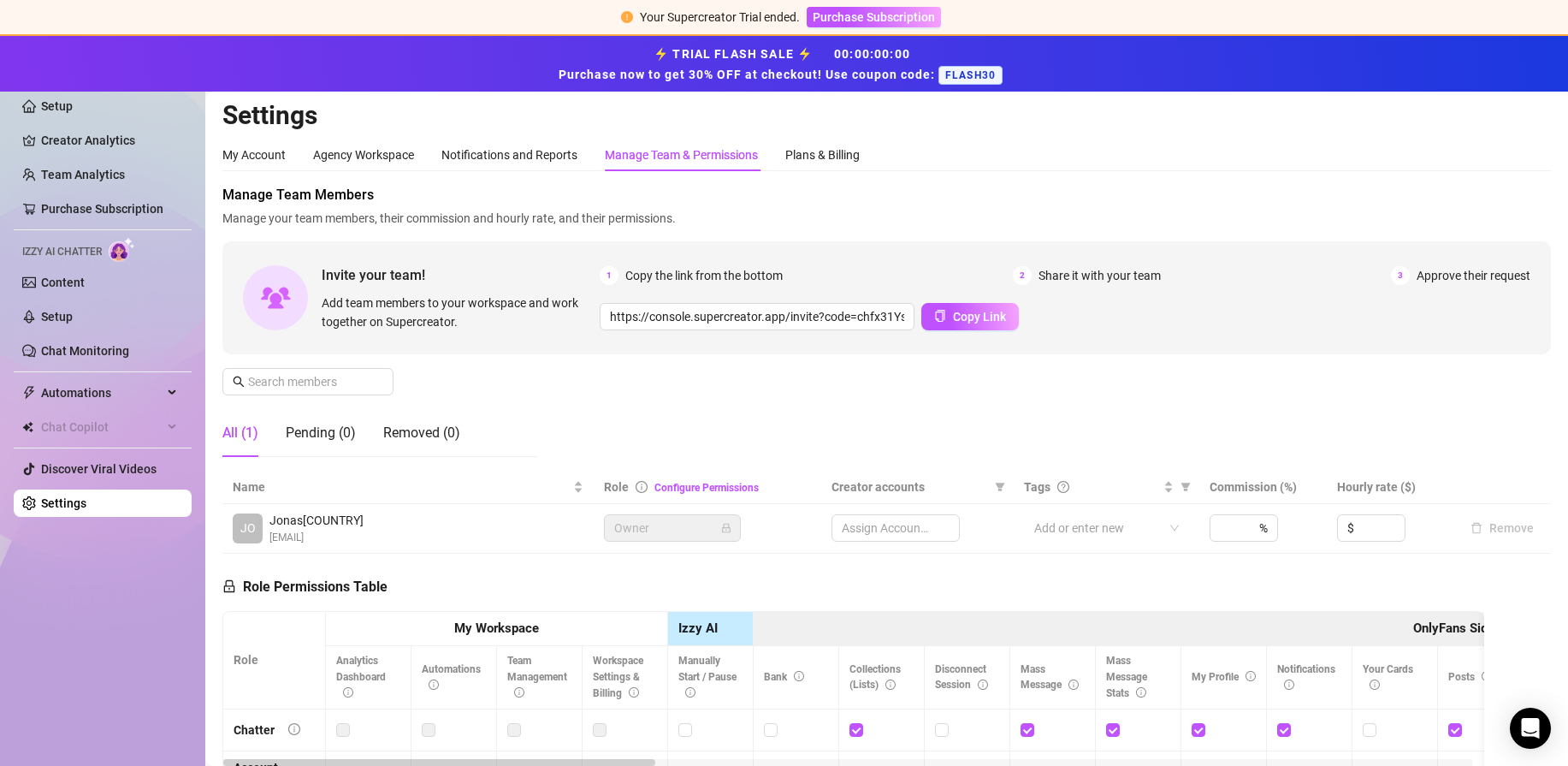 scroll, scrollTop: 0, scrollLeft: 0, axis: both 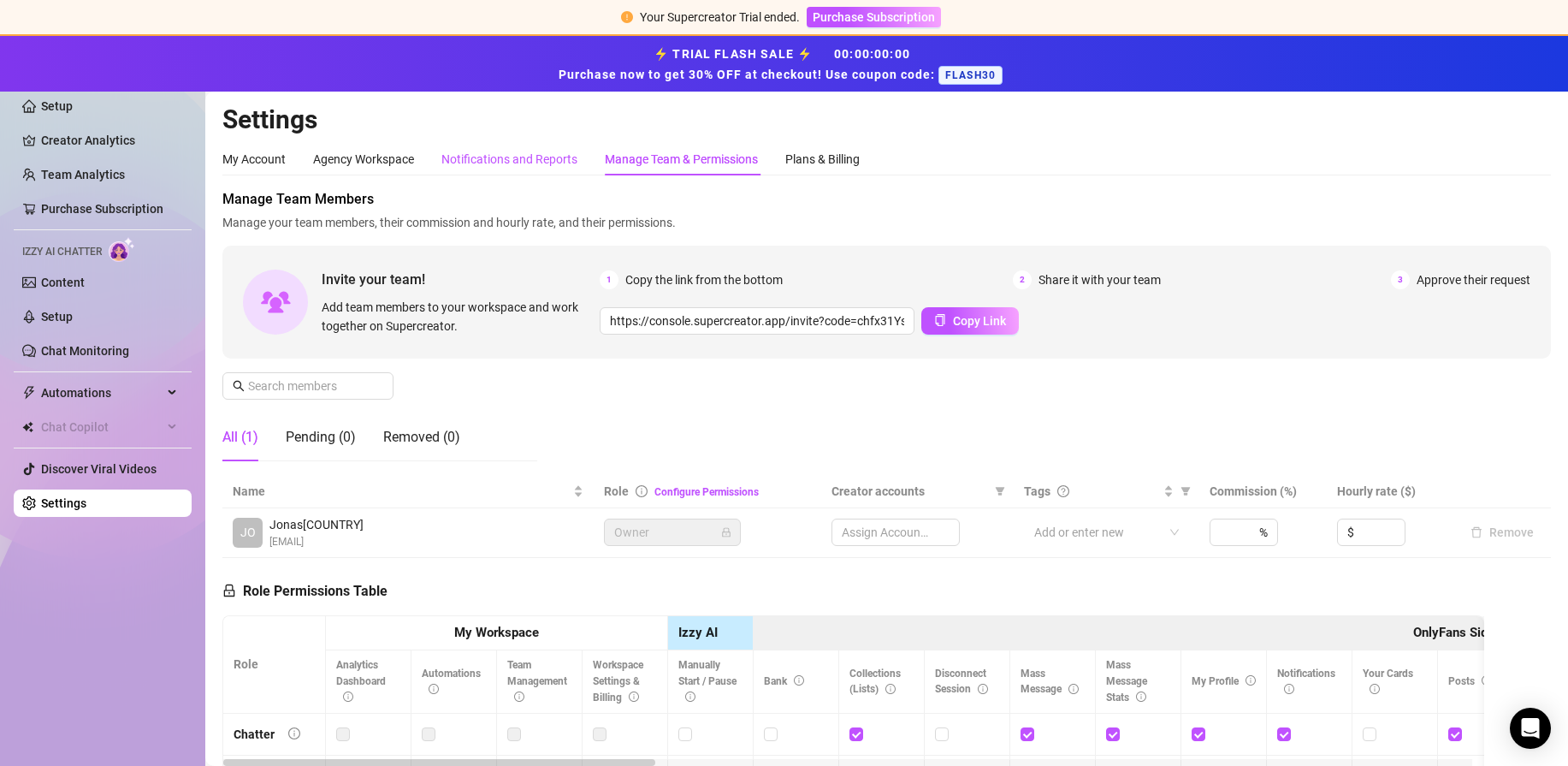click on "Notifications and Reports" at bounding box center (509, 159) 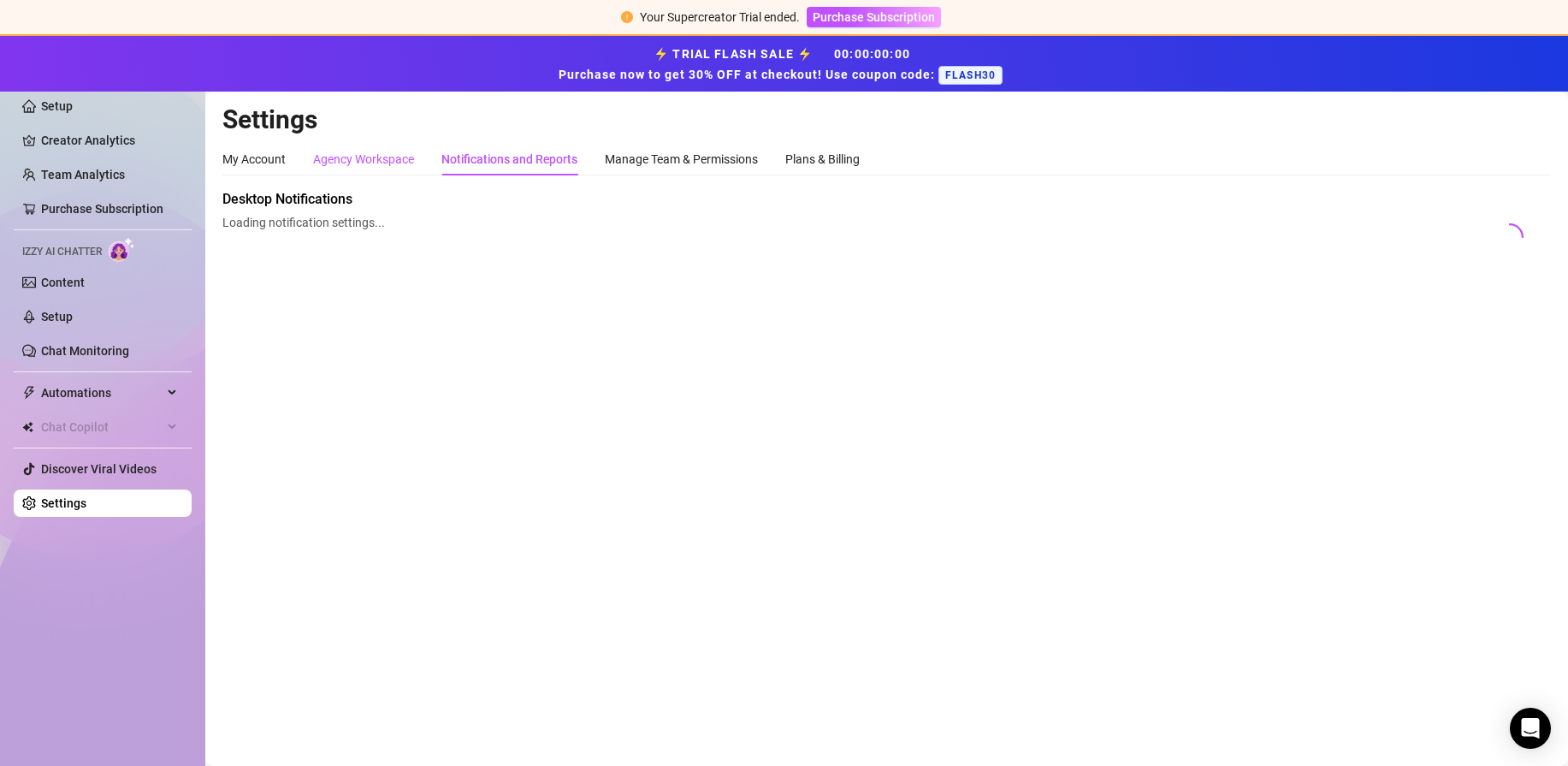 click on "Agency Workspace" at bounding box center (364, 159) 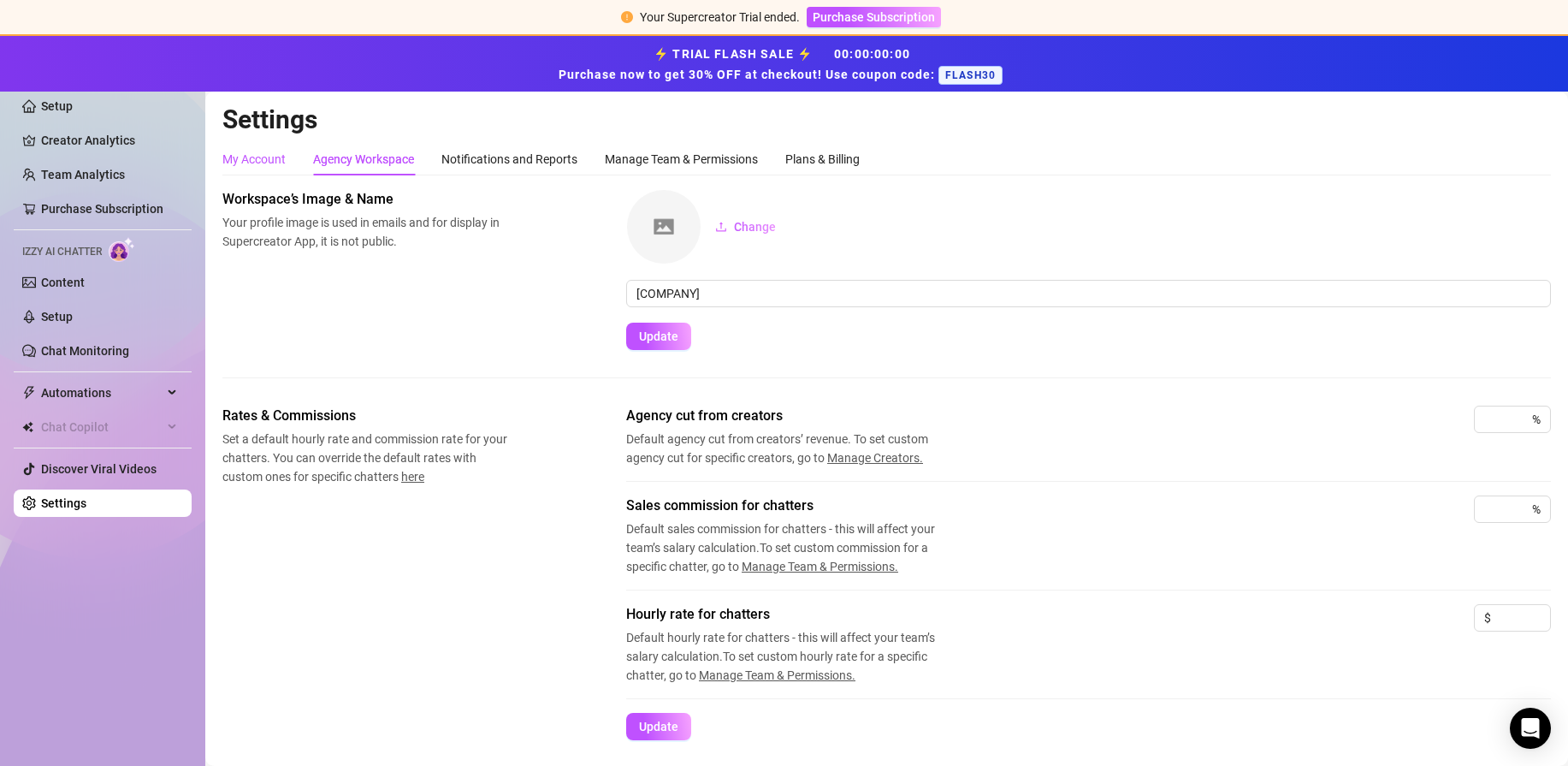 click on "My Account" at bounding box center (254, 159) 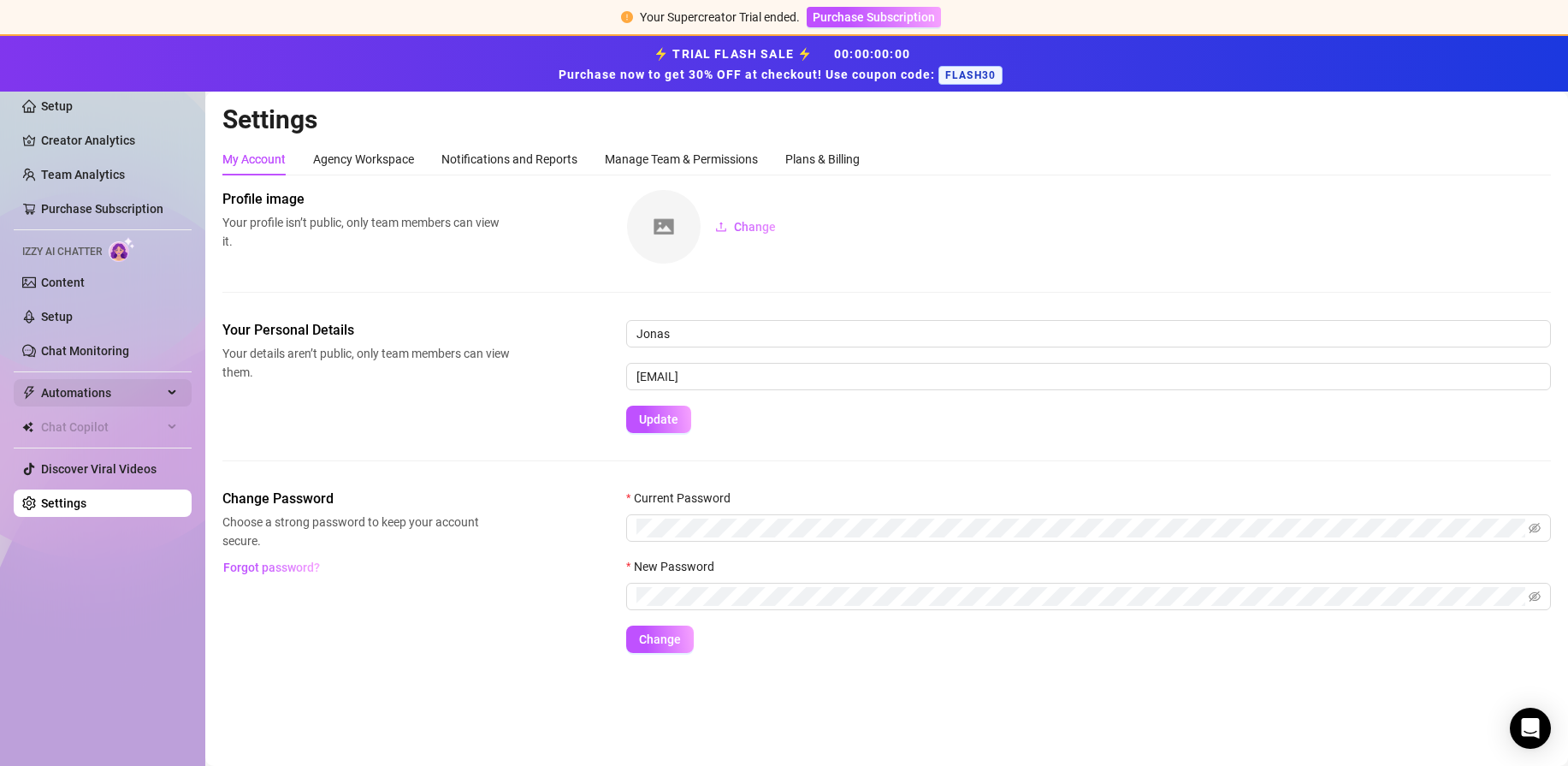 click on "Automations" at bounding box center [102, 393] 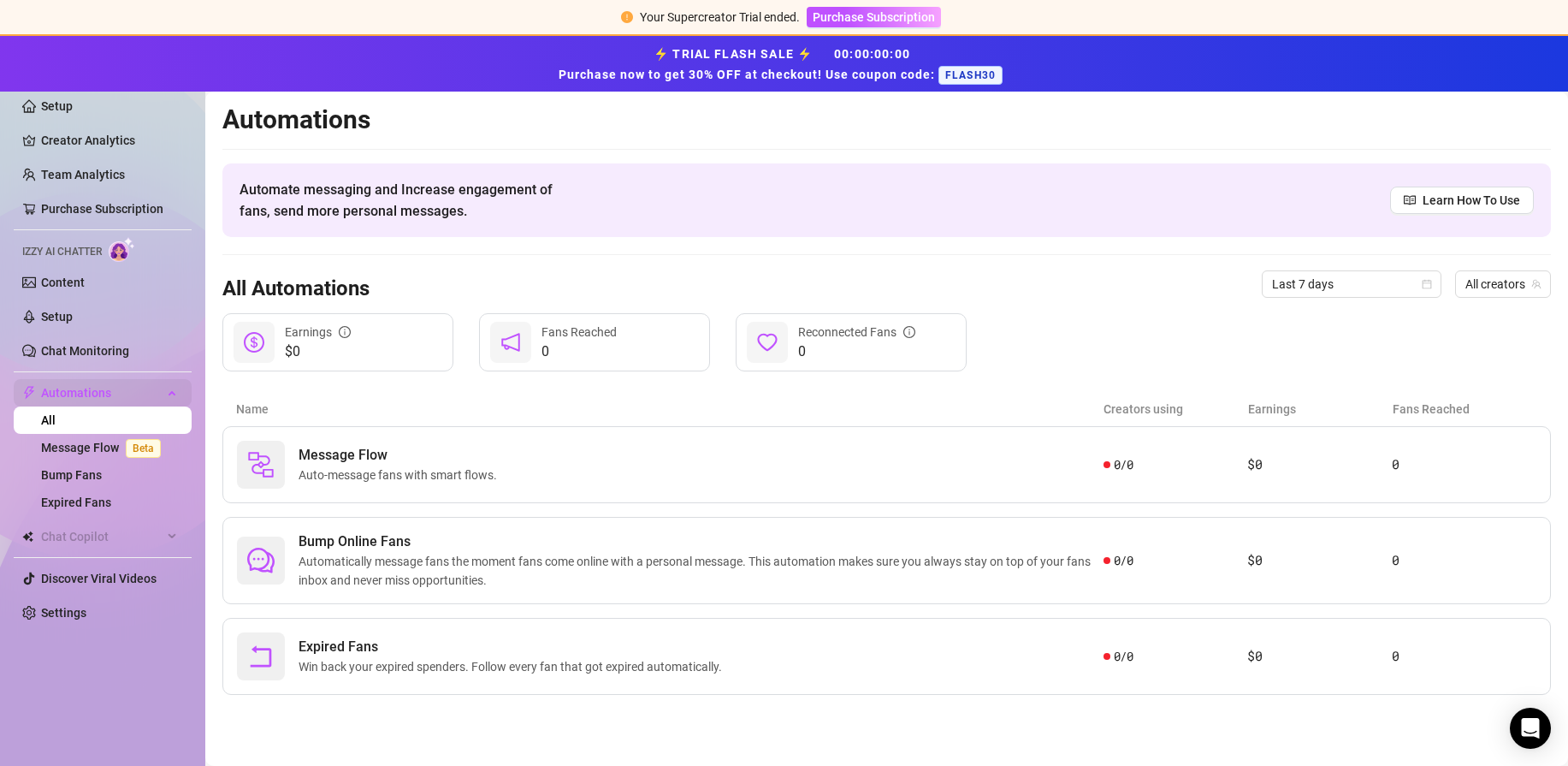 click on "Automations" at bounding box center [102, 393] 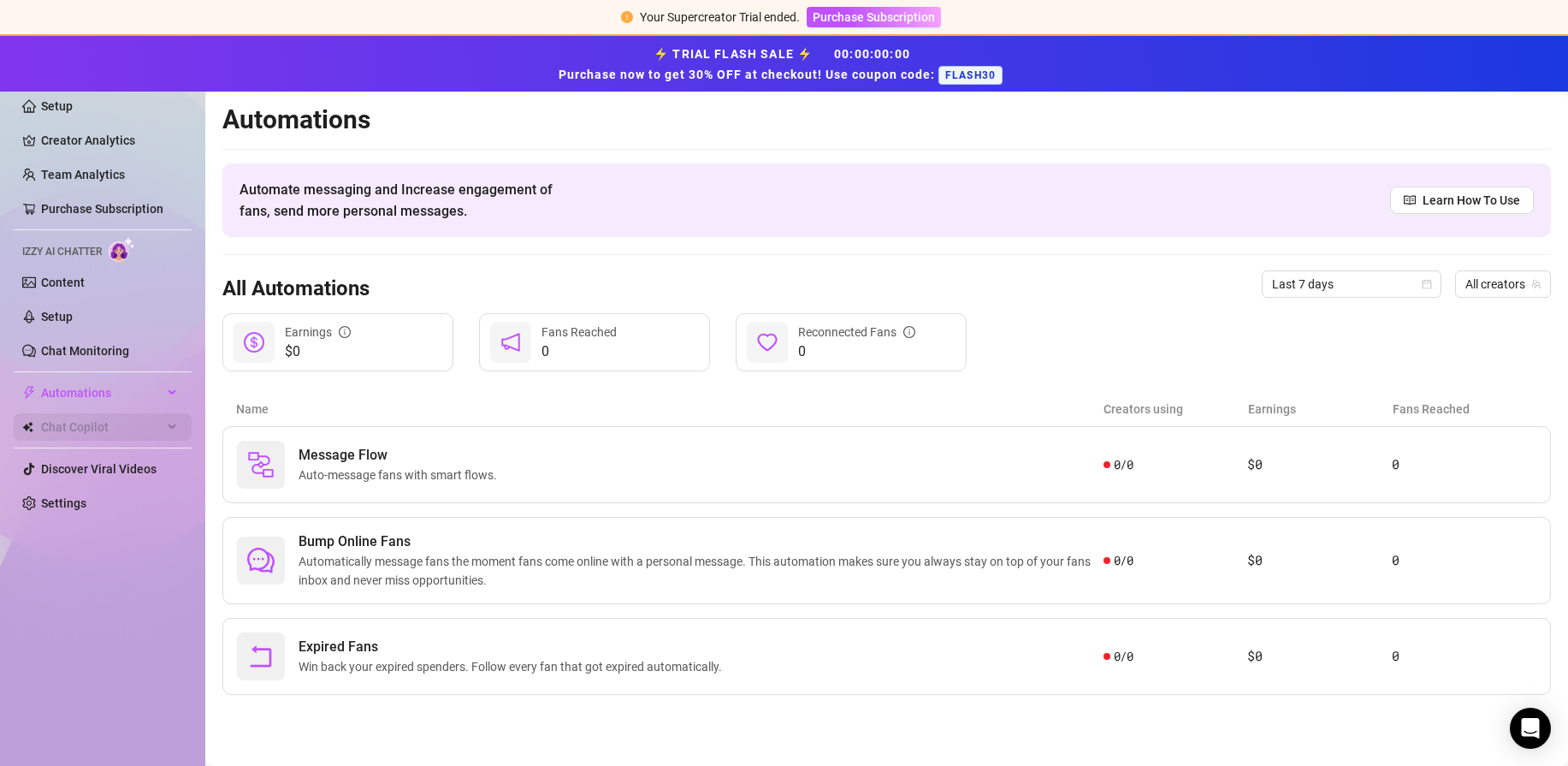 click on "Chat Copilot" at bounding box center [102, 427] 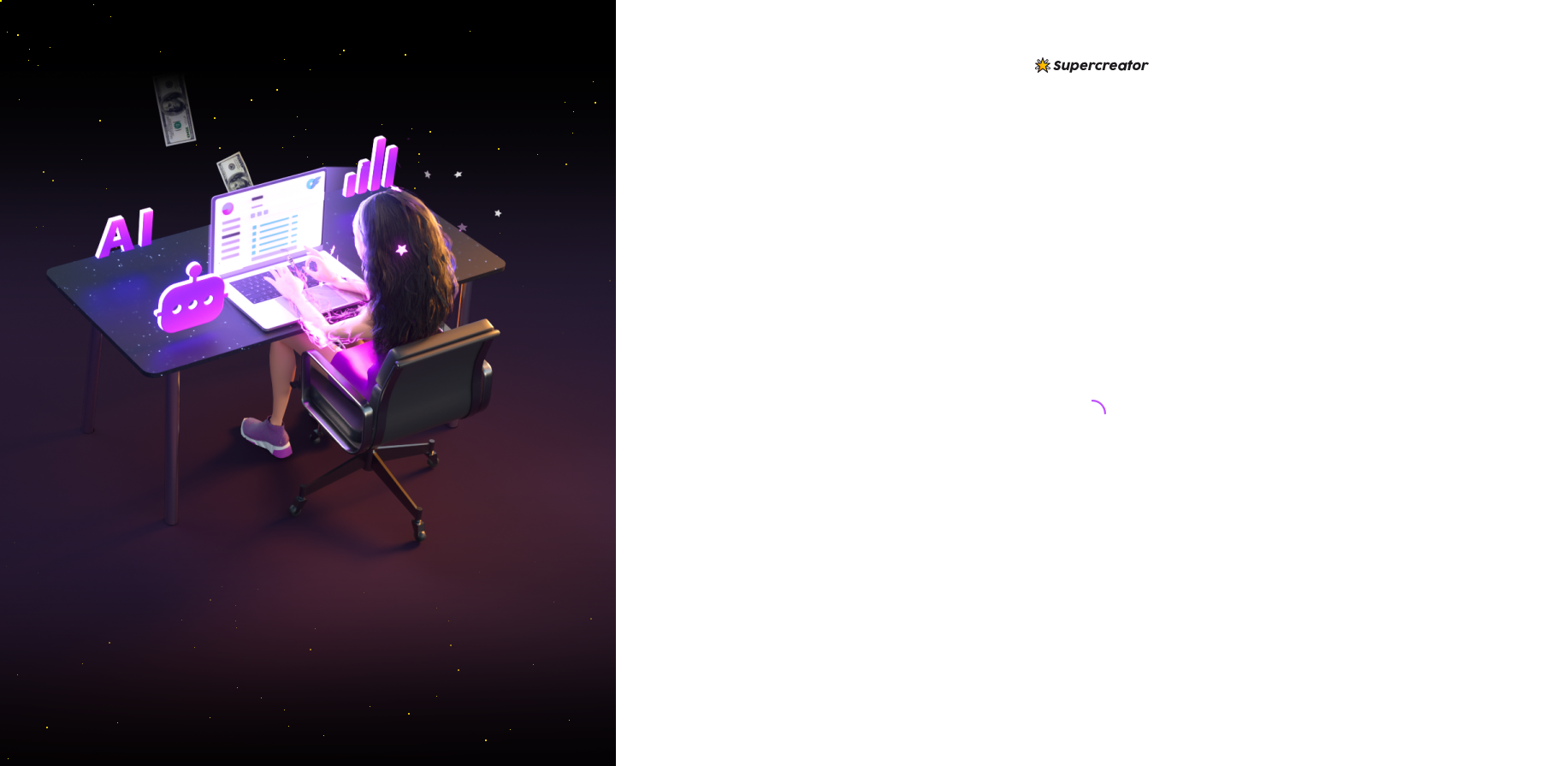 scroll, scrollTop: 0, scrollLeft: 0, axis: both 